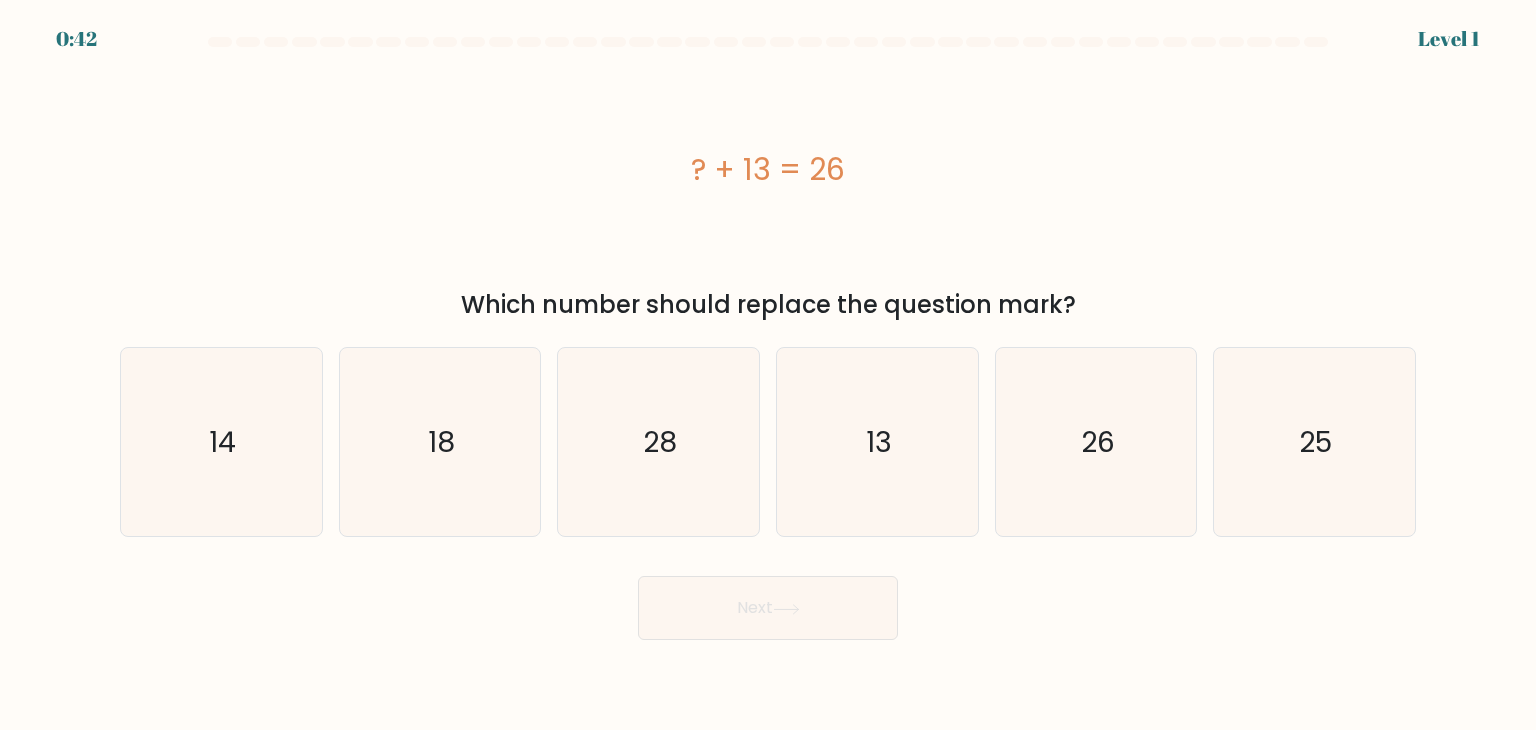 scroll, scrollTop: 0, scrollLeft: 0, axis: both 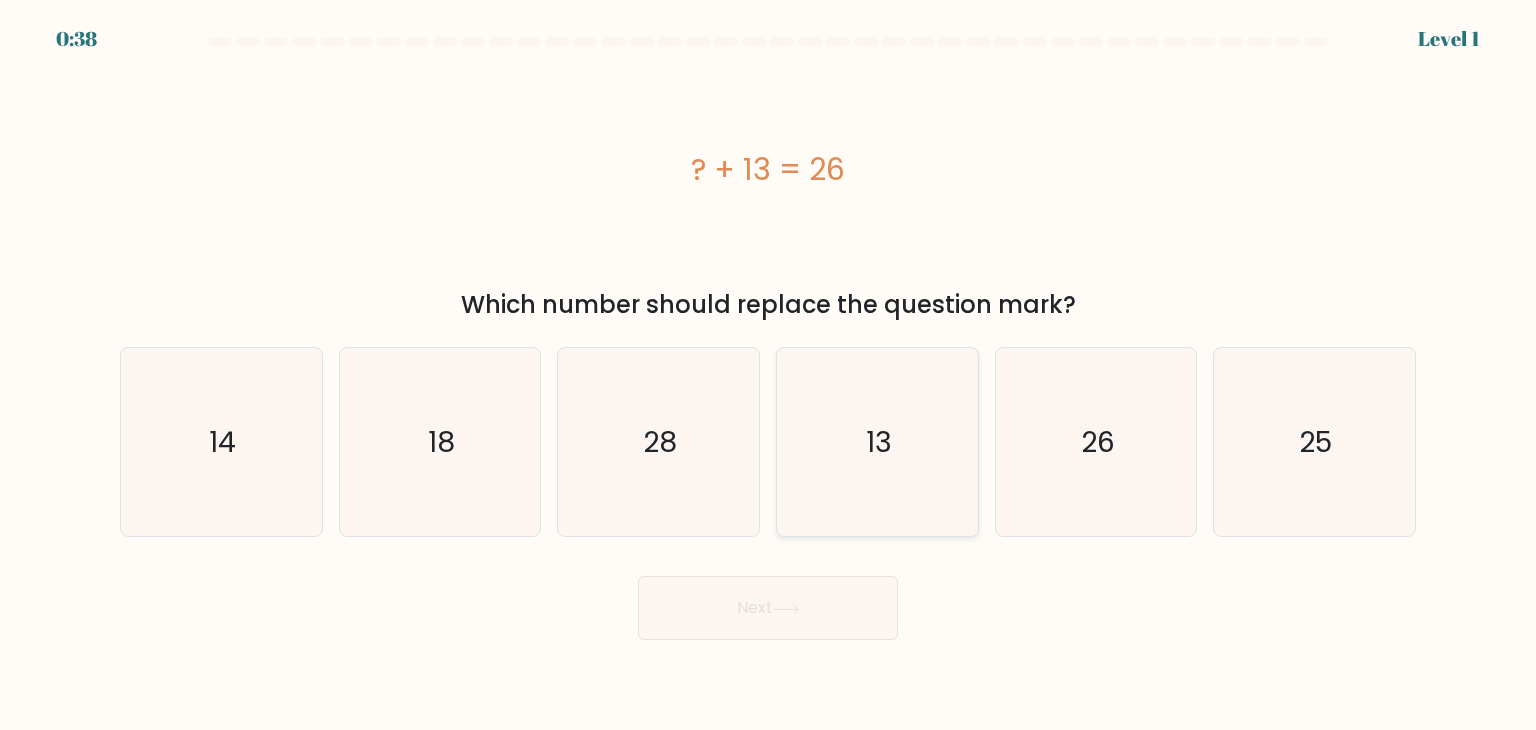 click on "13" 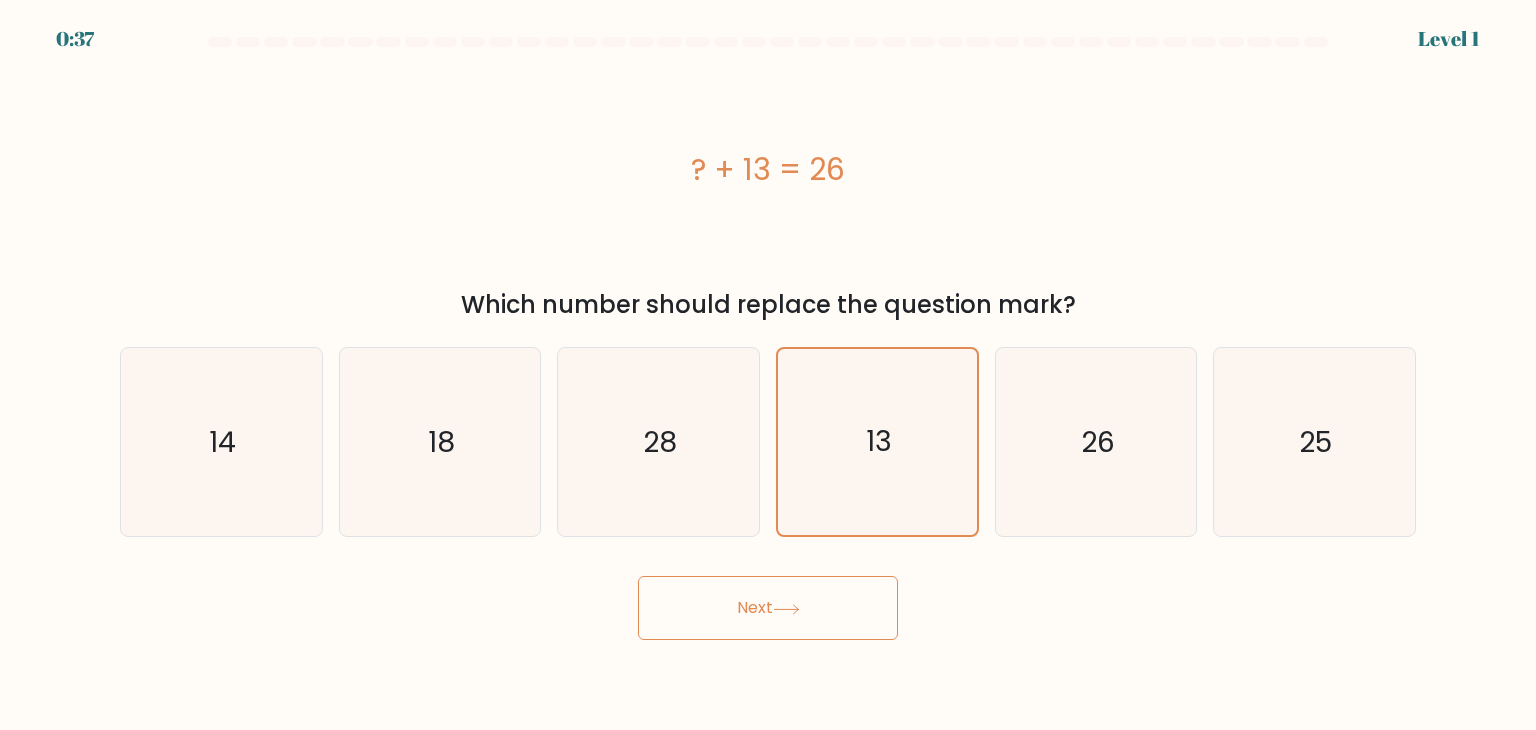 click on "Next" at bounding box center [768, 608] 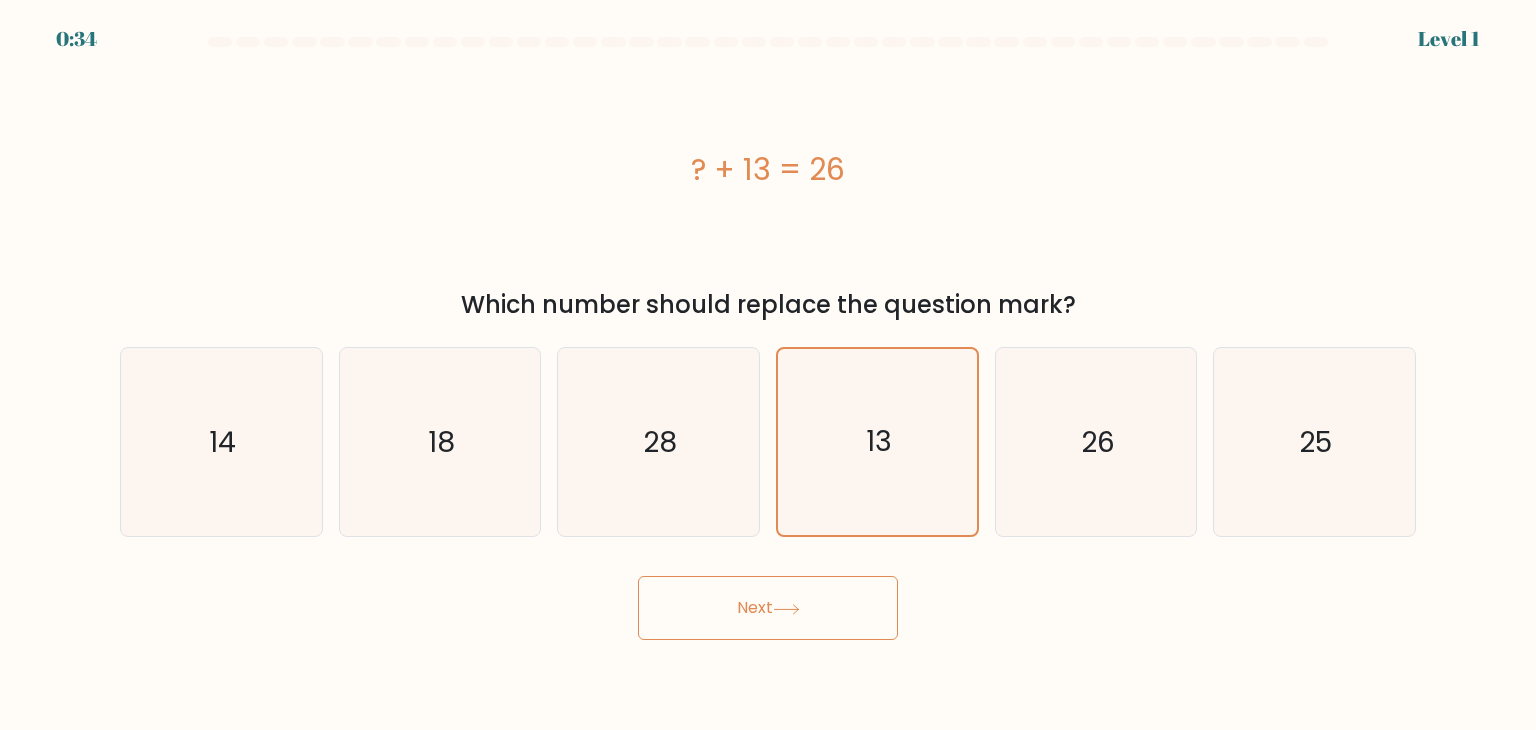click on "Next" at bounding box center (768, 608) 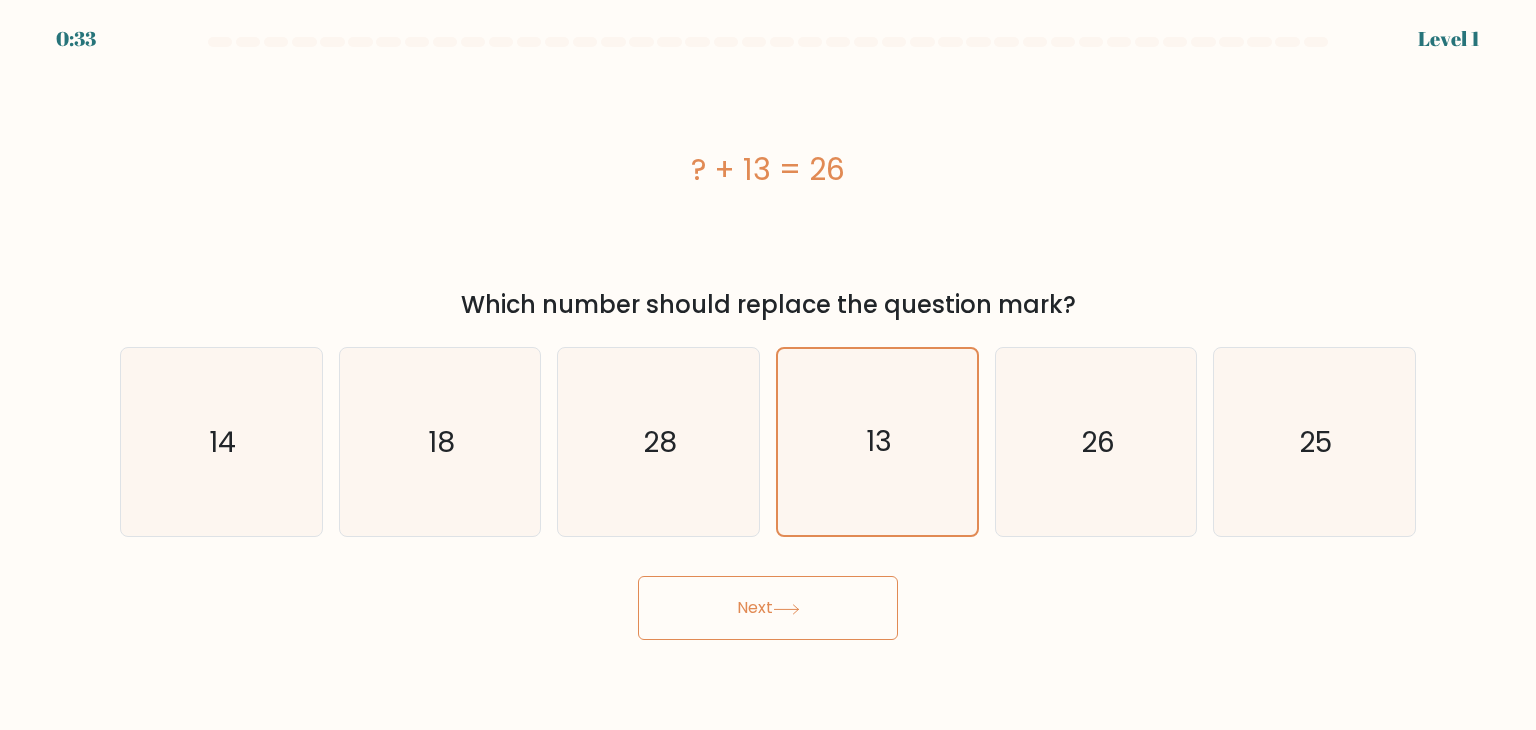 click on "Next" at bounding box center [768, 608] 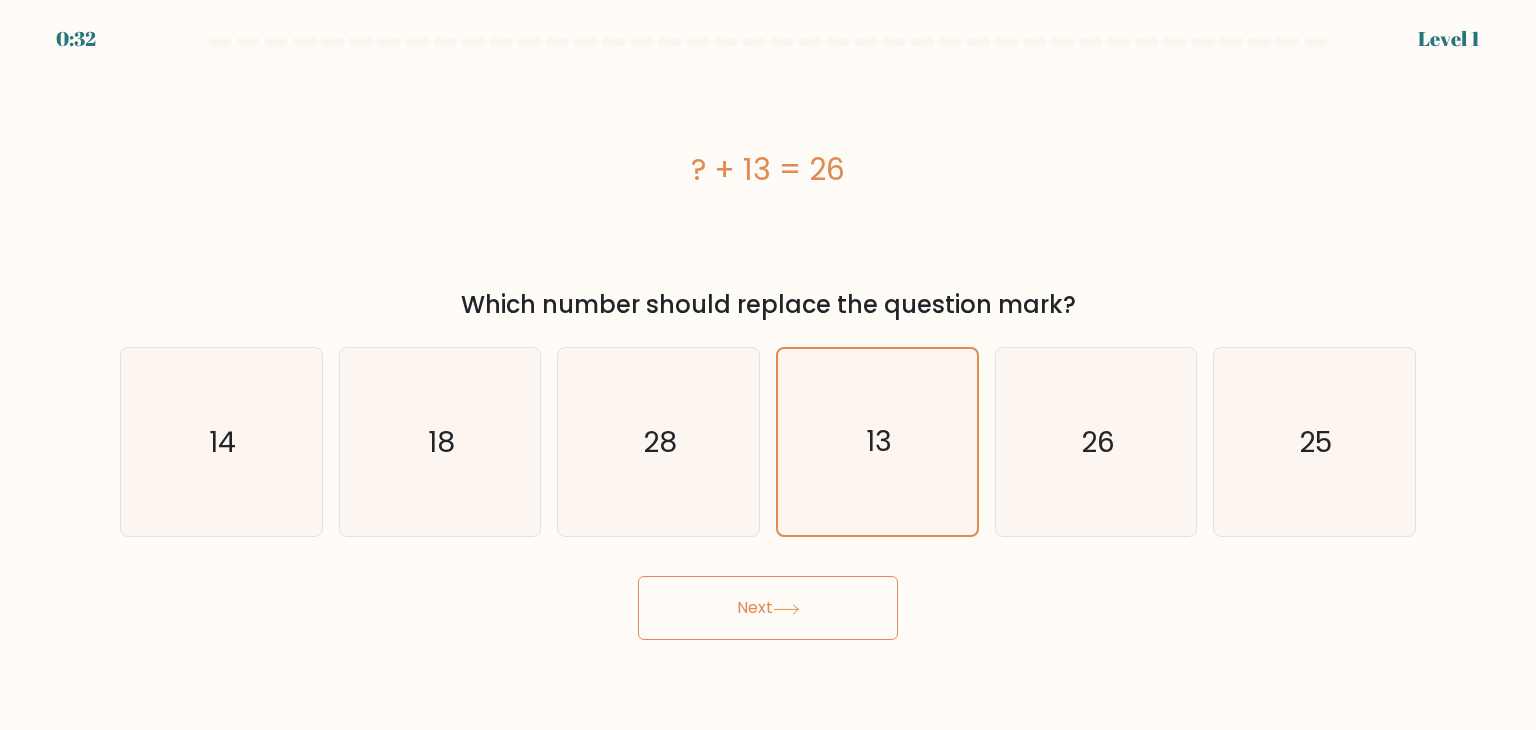 click on "Next" at bounding box center [768, 608] 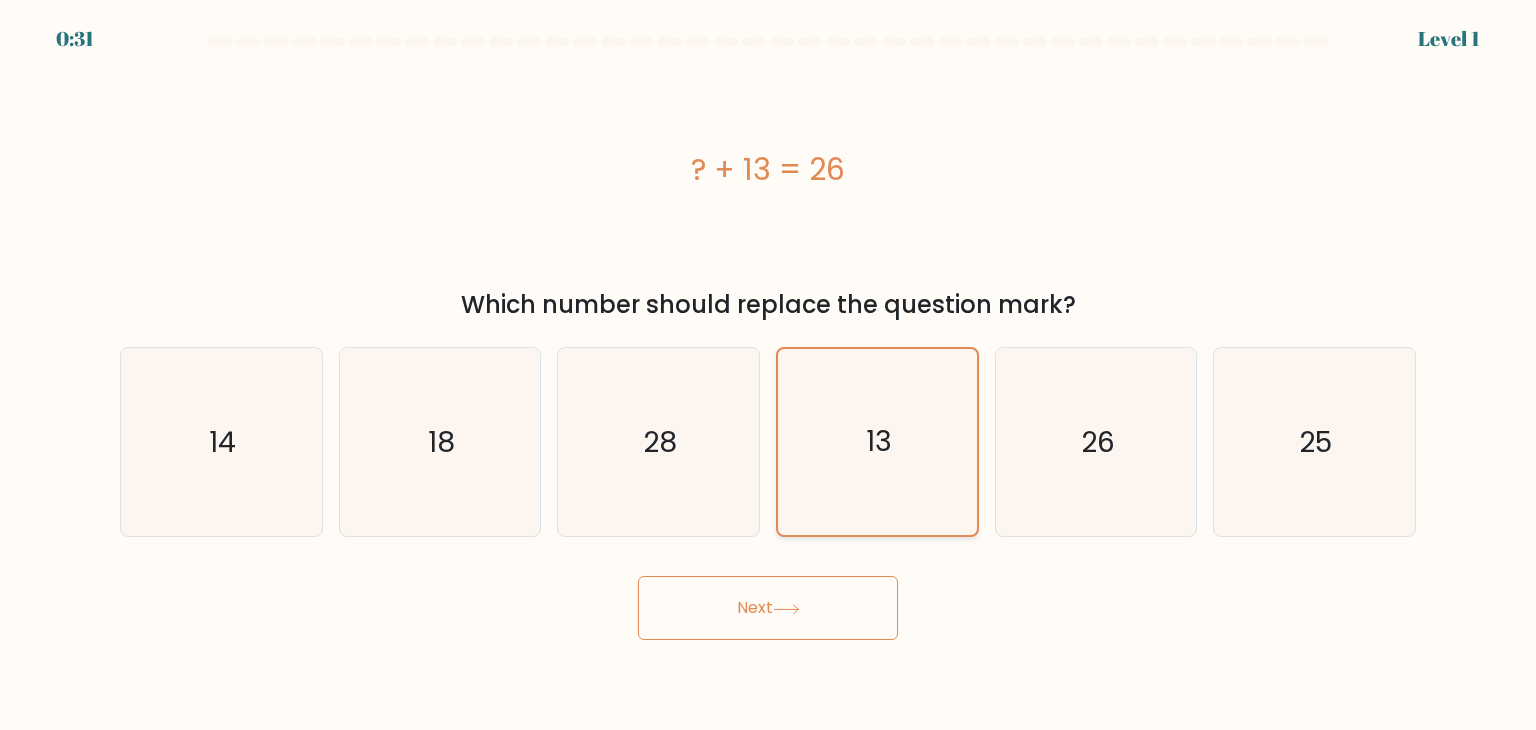 click on "13" 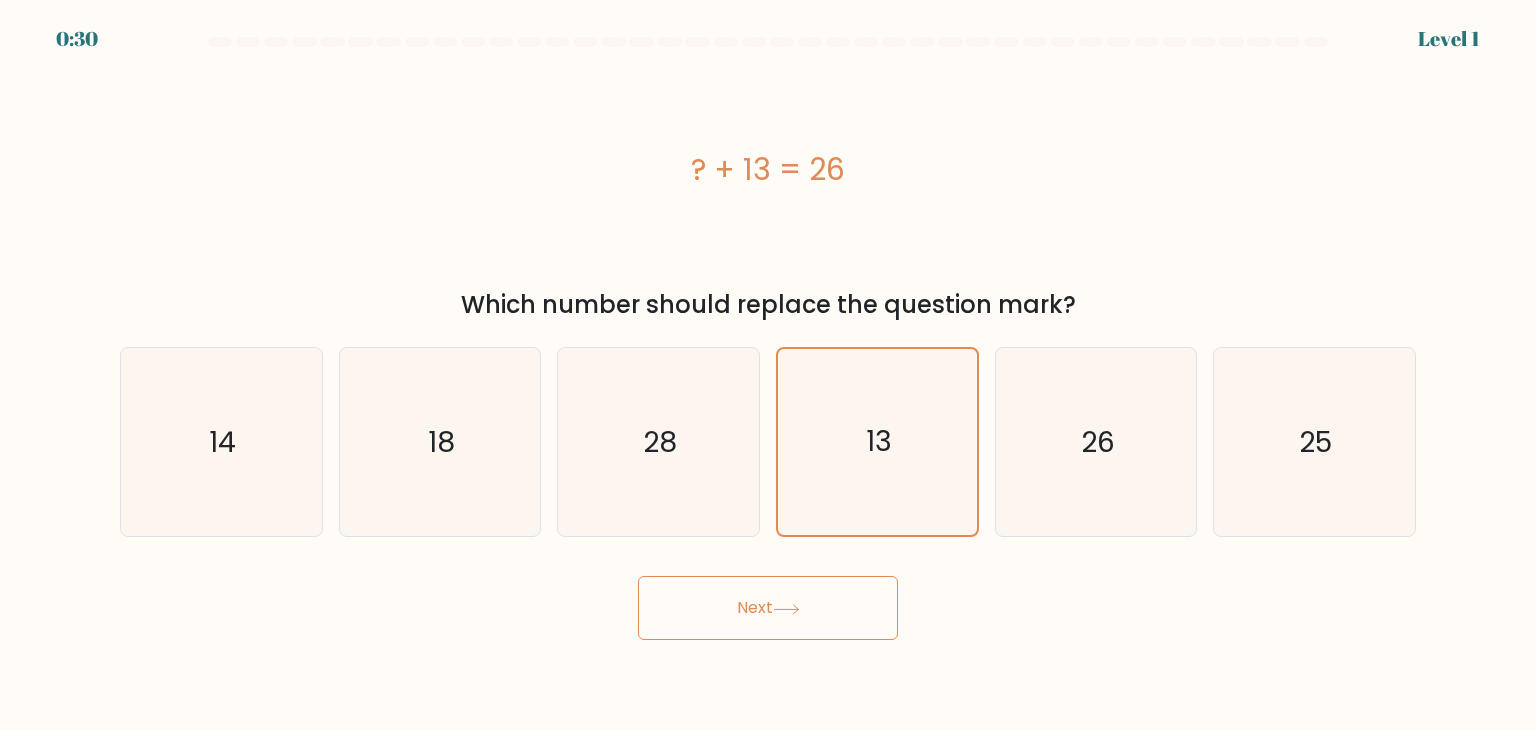 click on "Next" at bounding box center [768, 608] 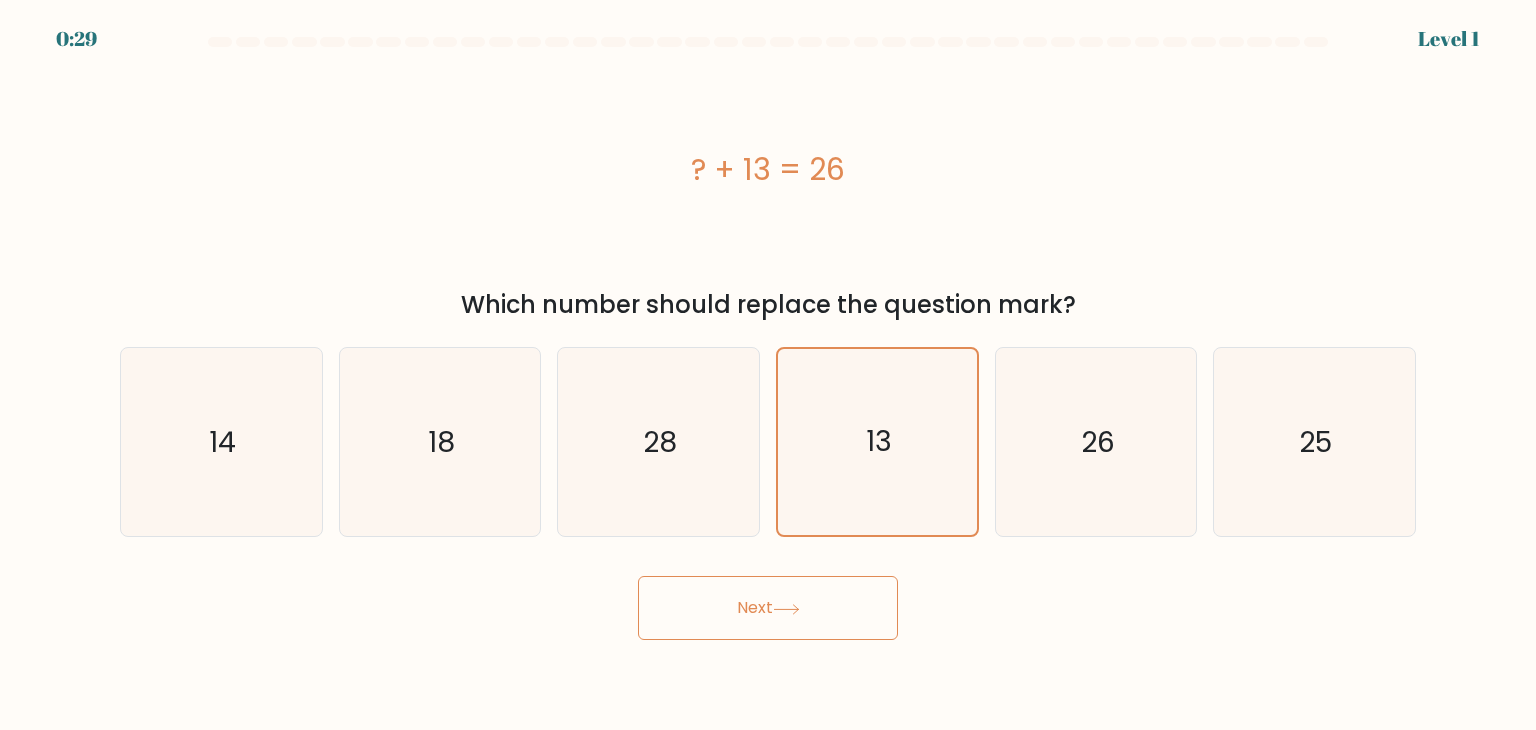 type 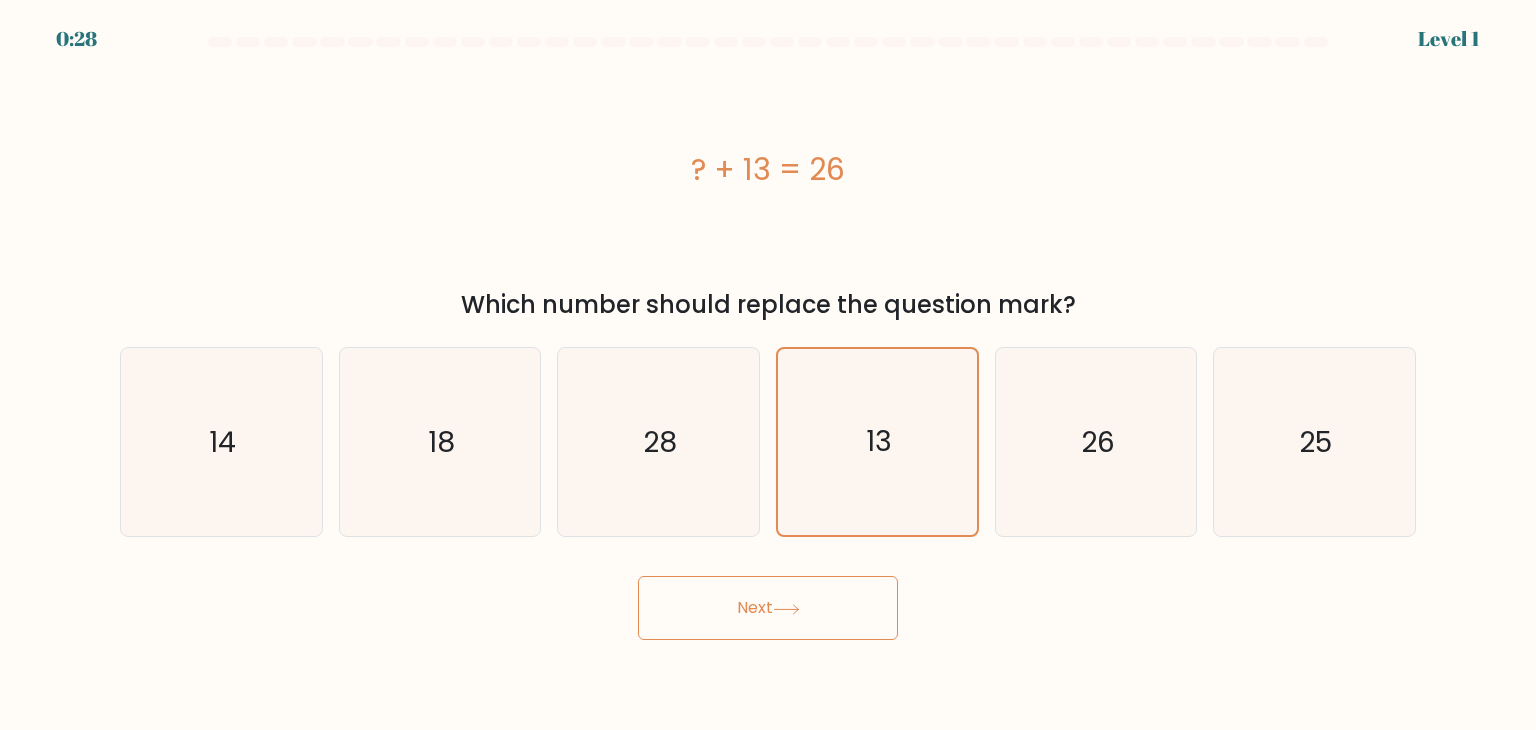 click on "Next" at bounding box center (768, 608) 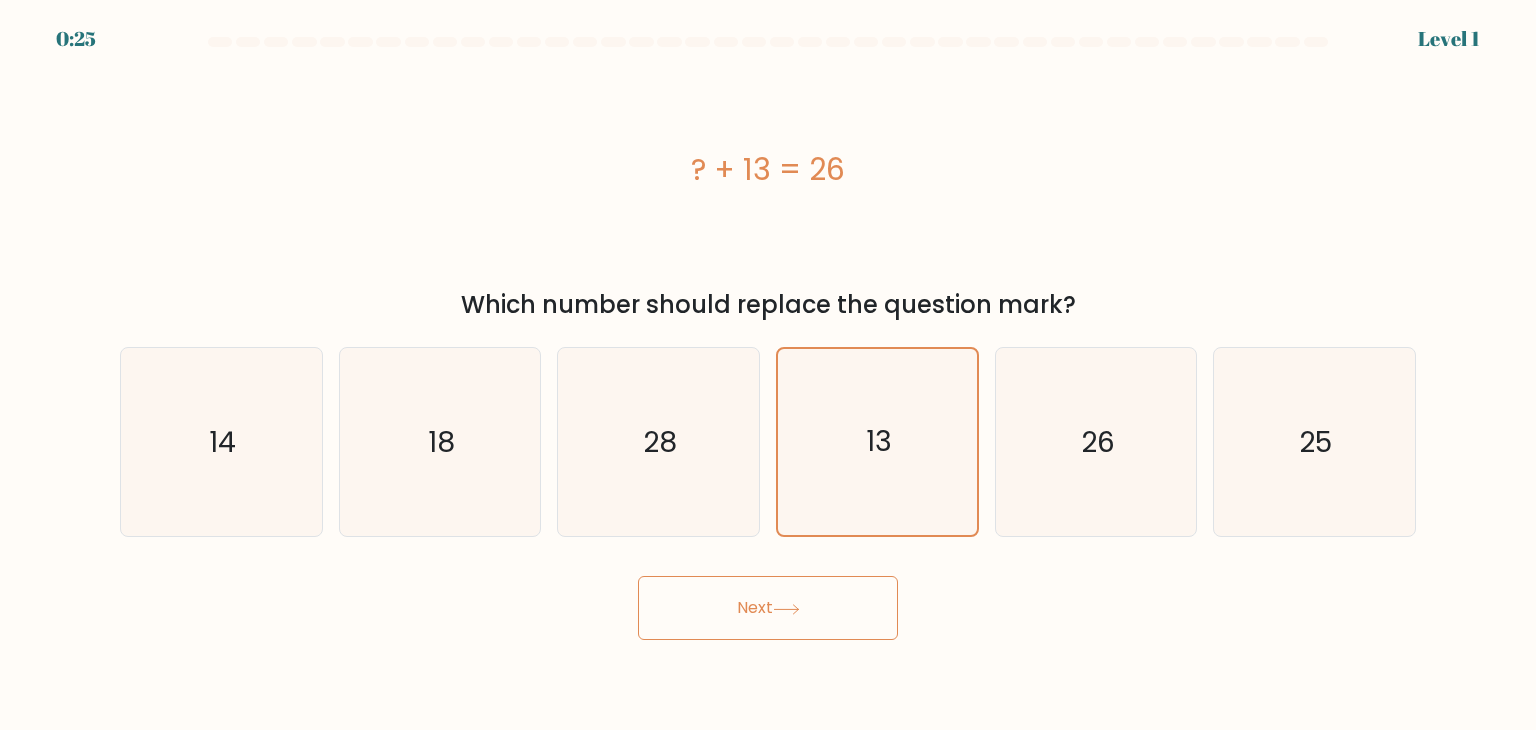 click on "Next" at bounding box center (768, 608) 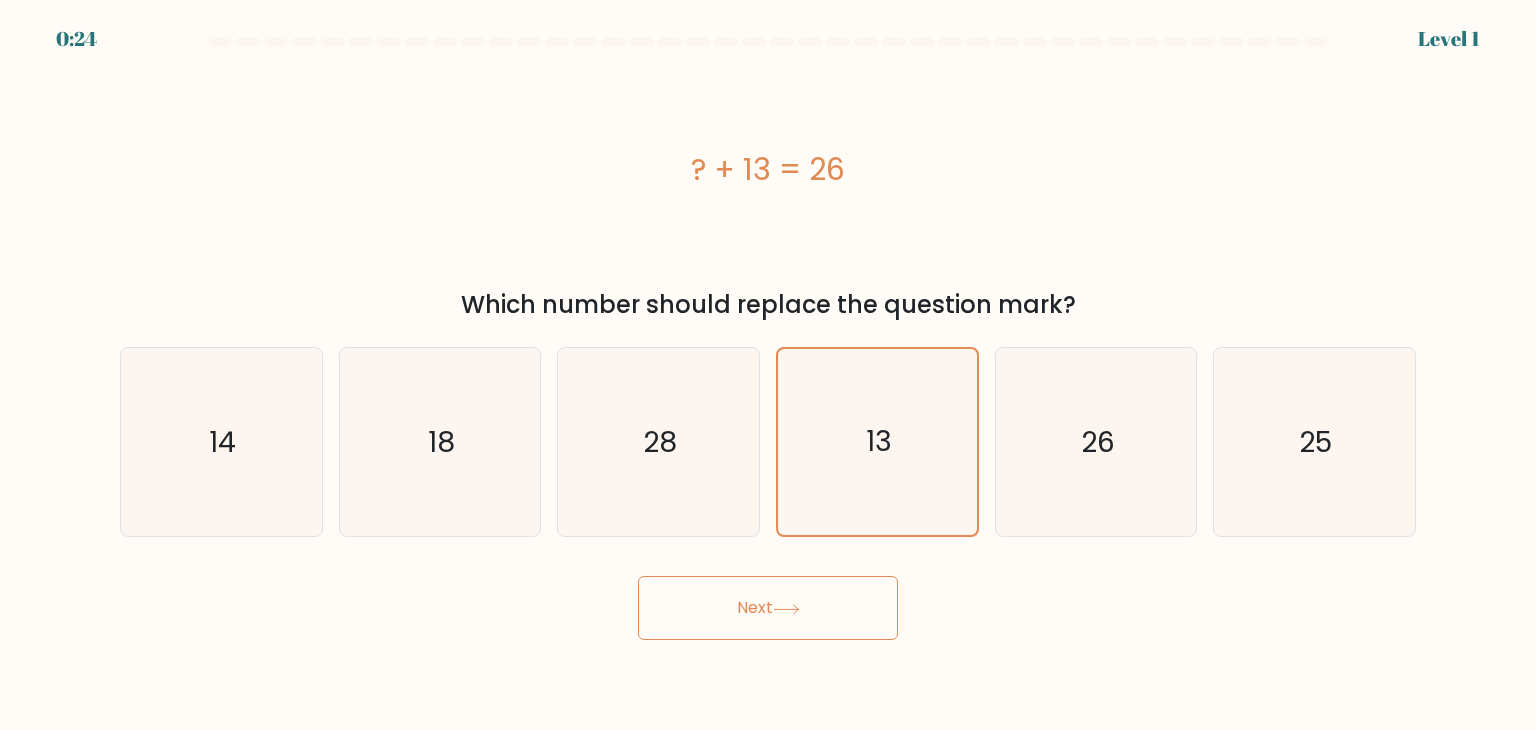 click on "Next" at bounding box center (768, 608) 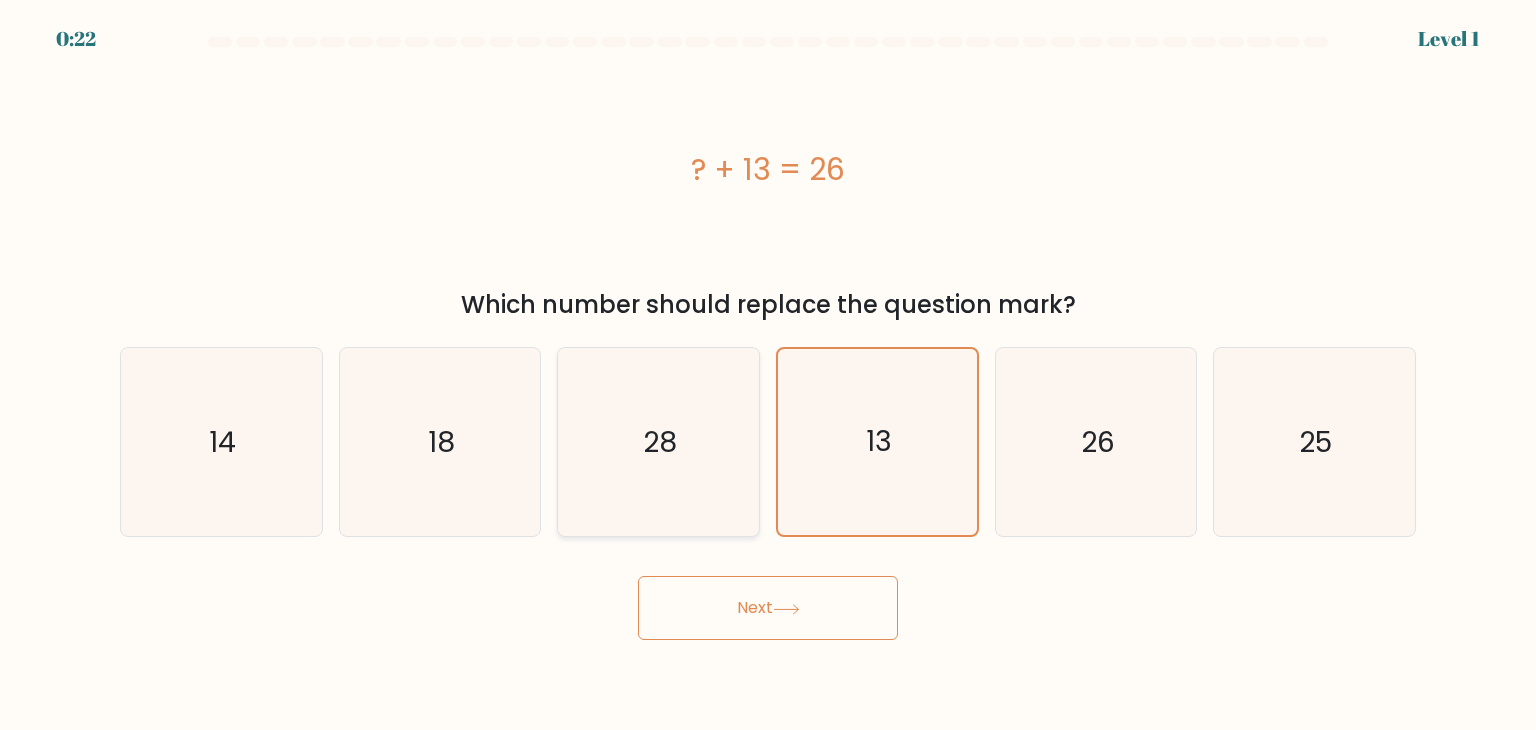 click on "28" 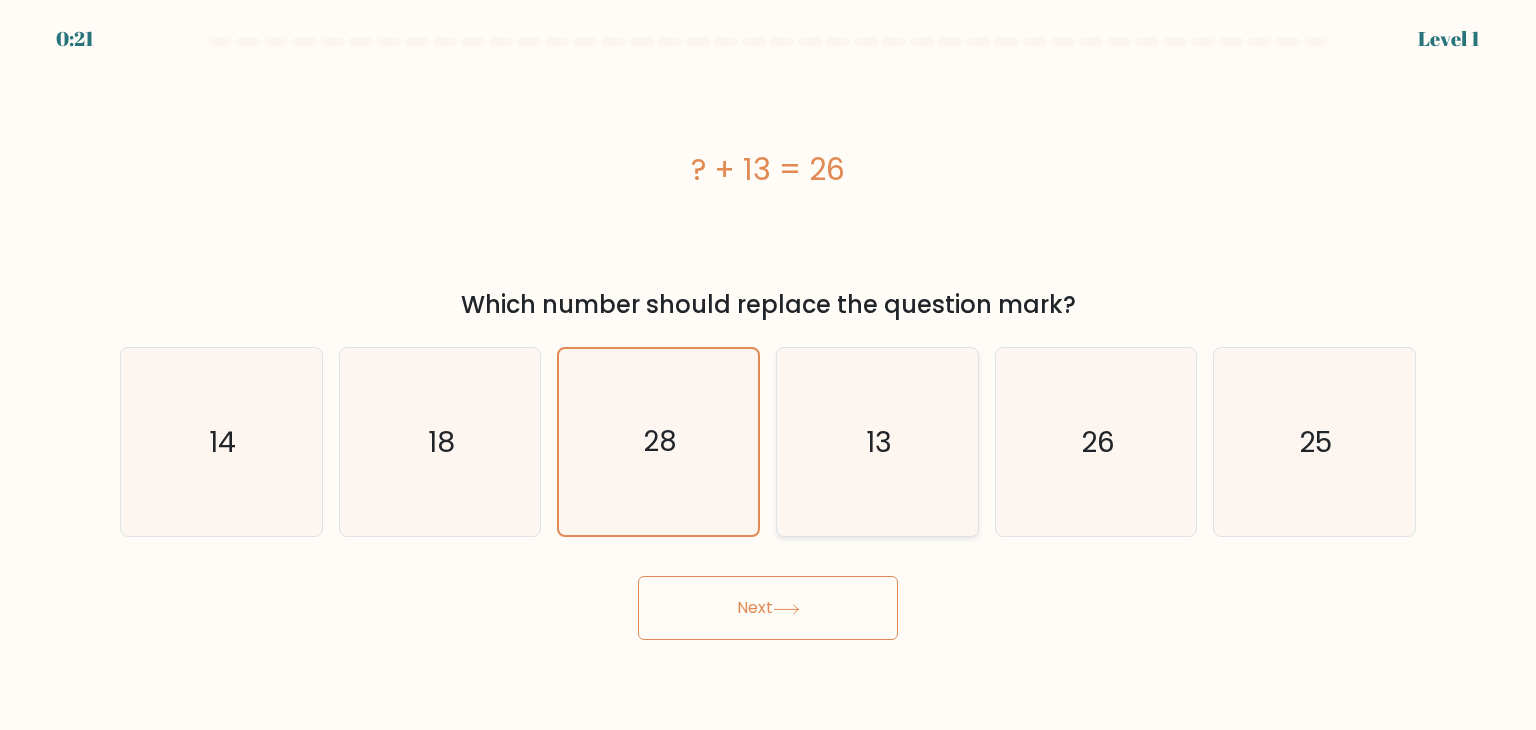 click on "13" 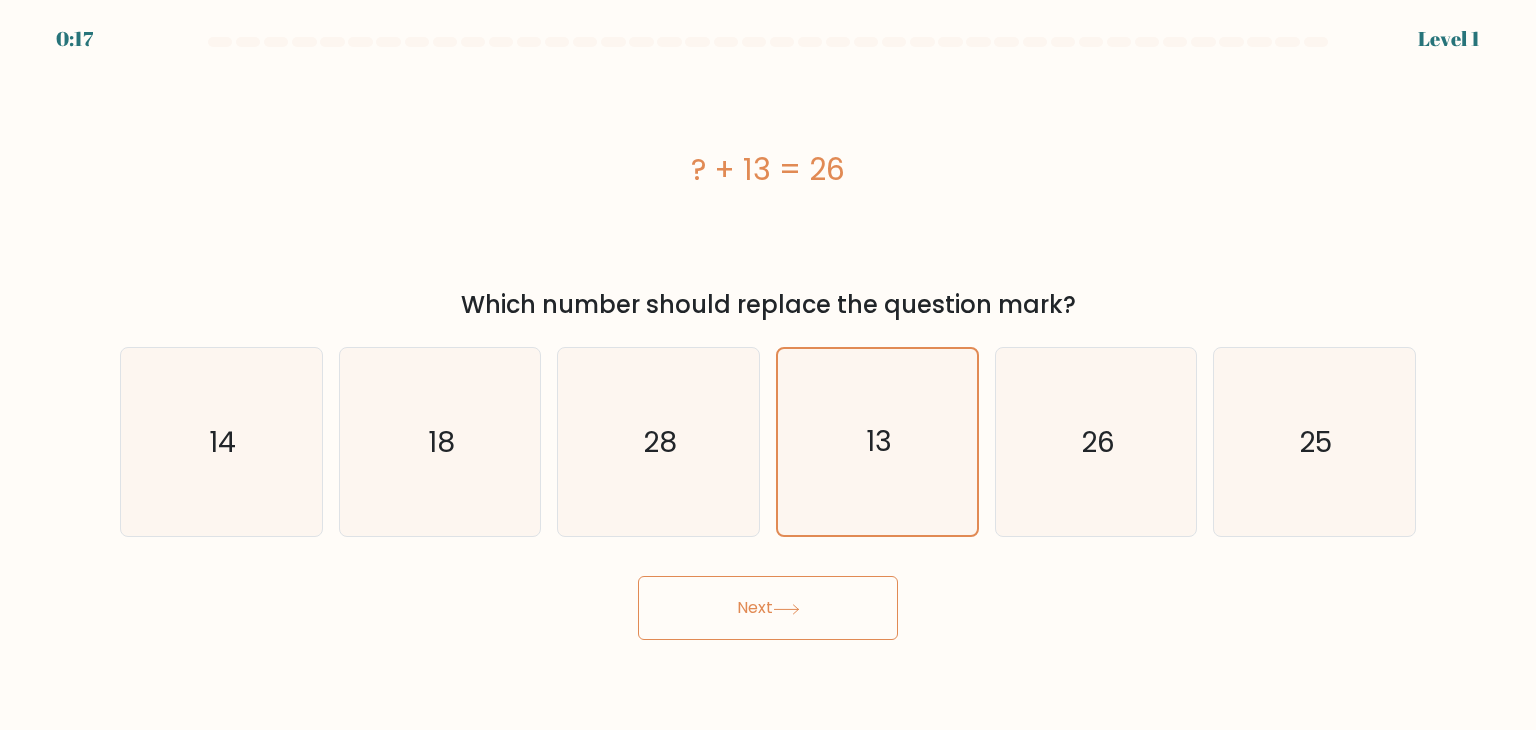 click on "Next" at bounding box center (768, 608) 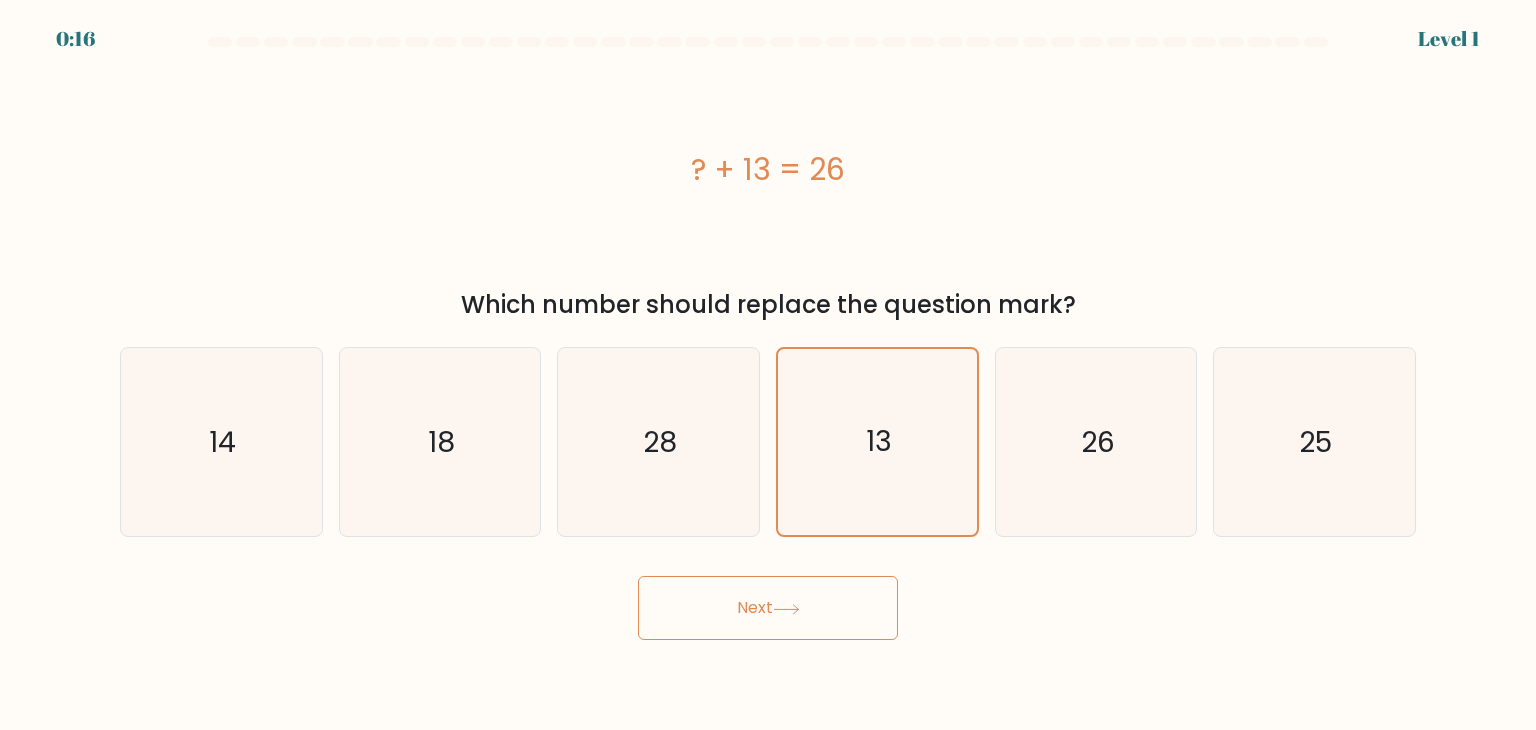 click 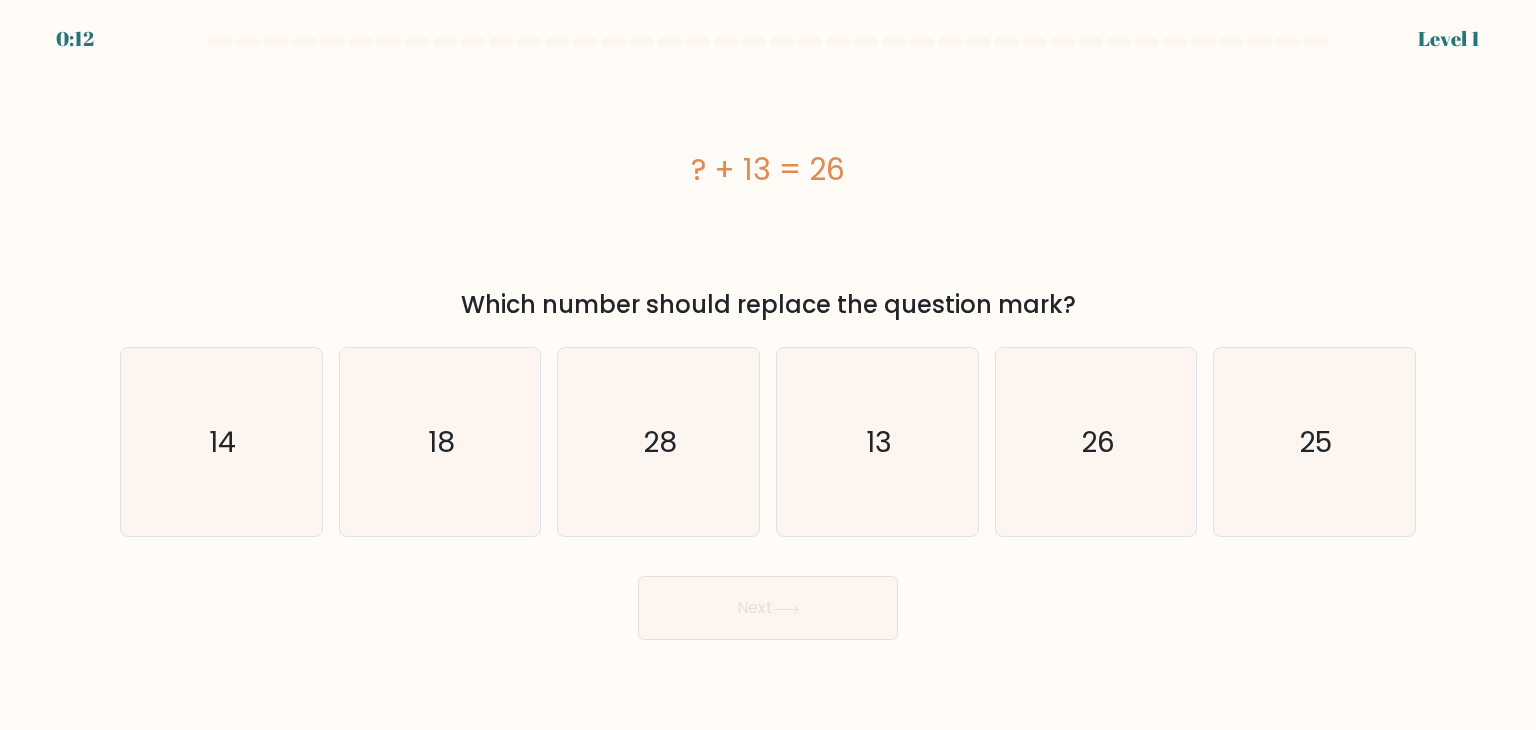 scroll, scrollTop: 0, scrollLeft: 0, axis: both 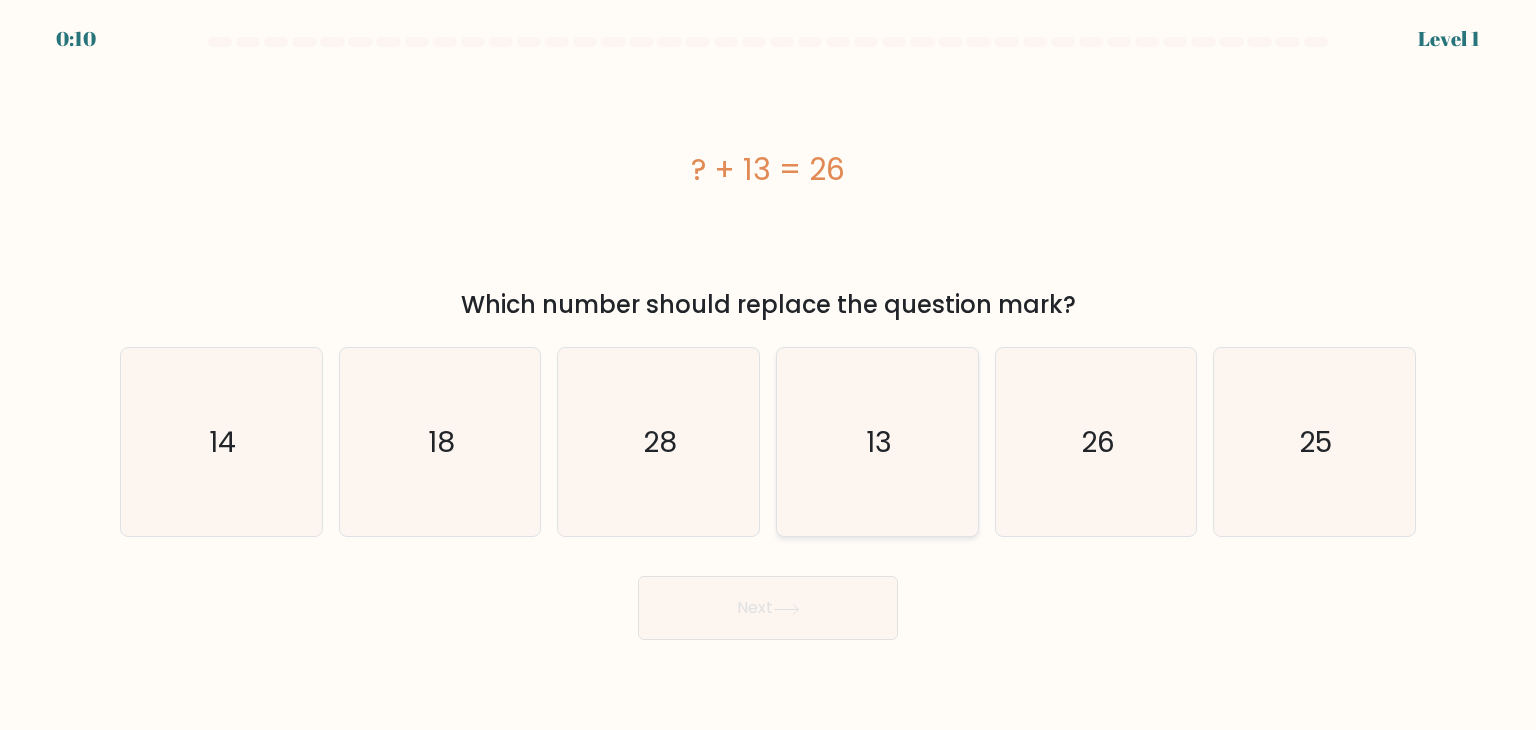 click on "13" 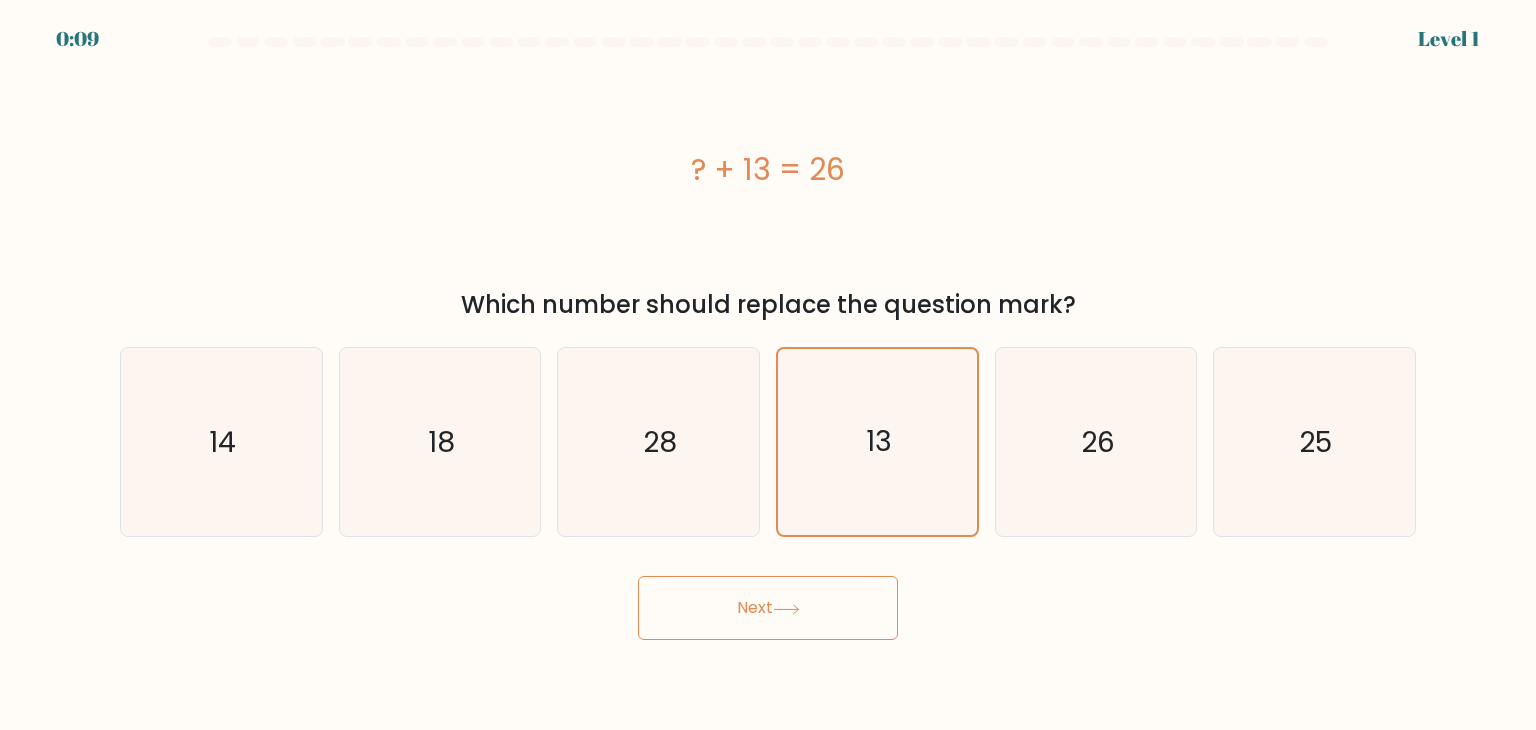 click on "Next" at bounding box center [768, 608] 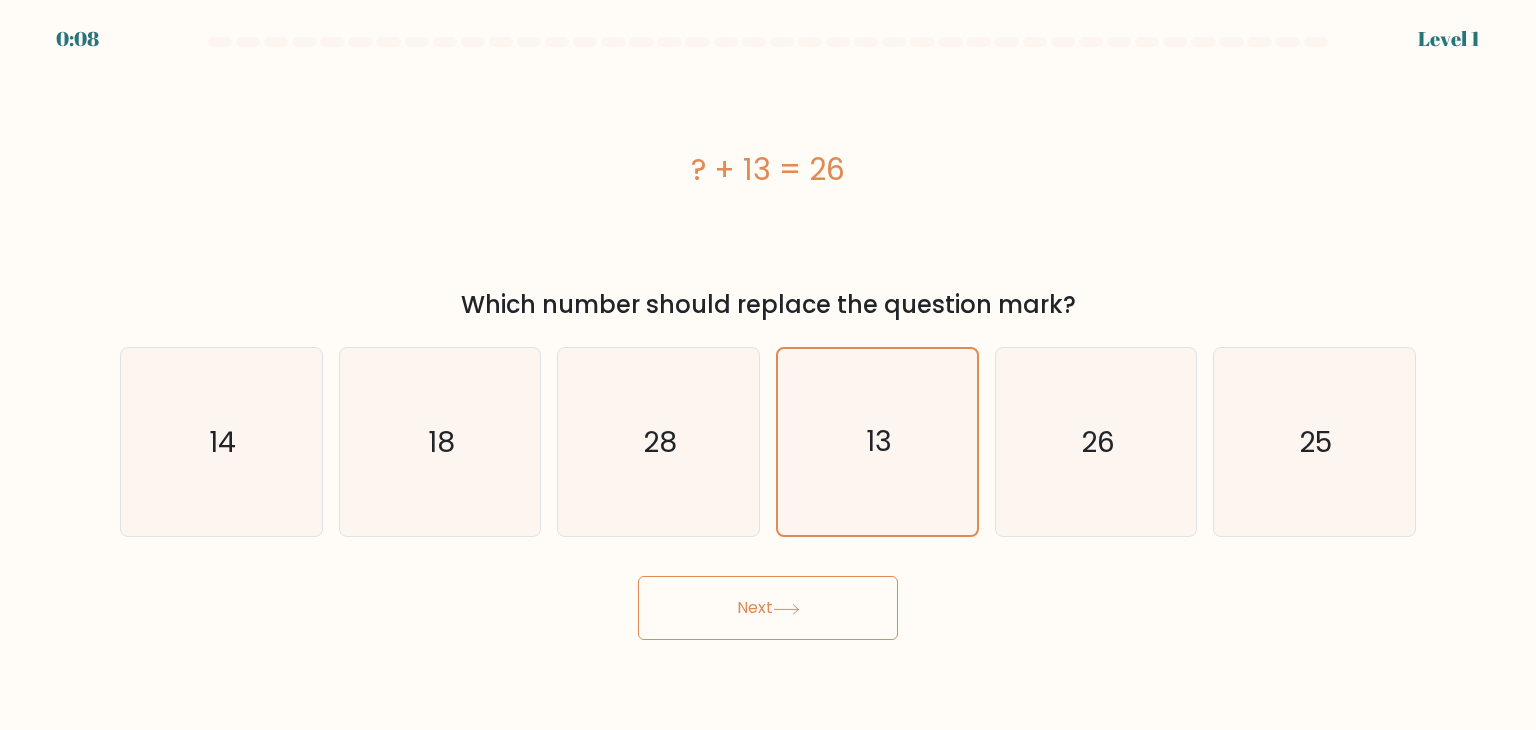 click on "Next" at bounding box center [768, 608] 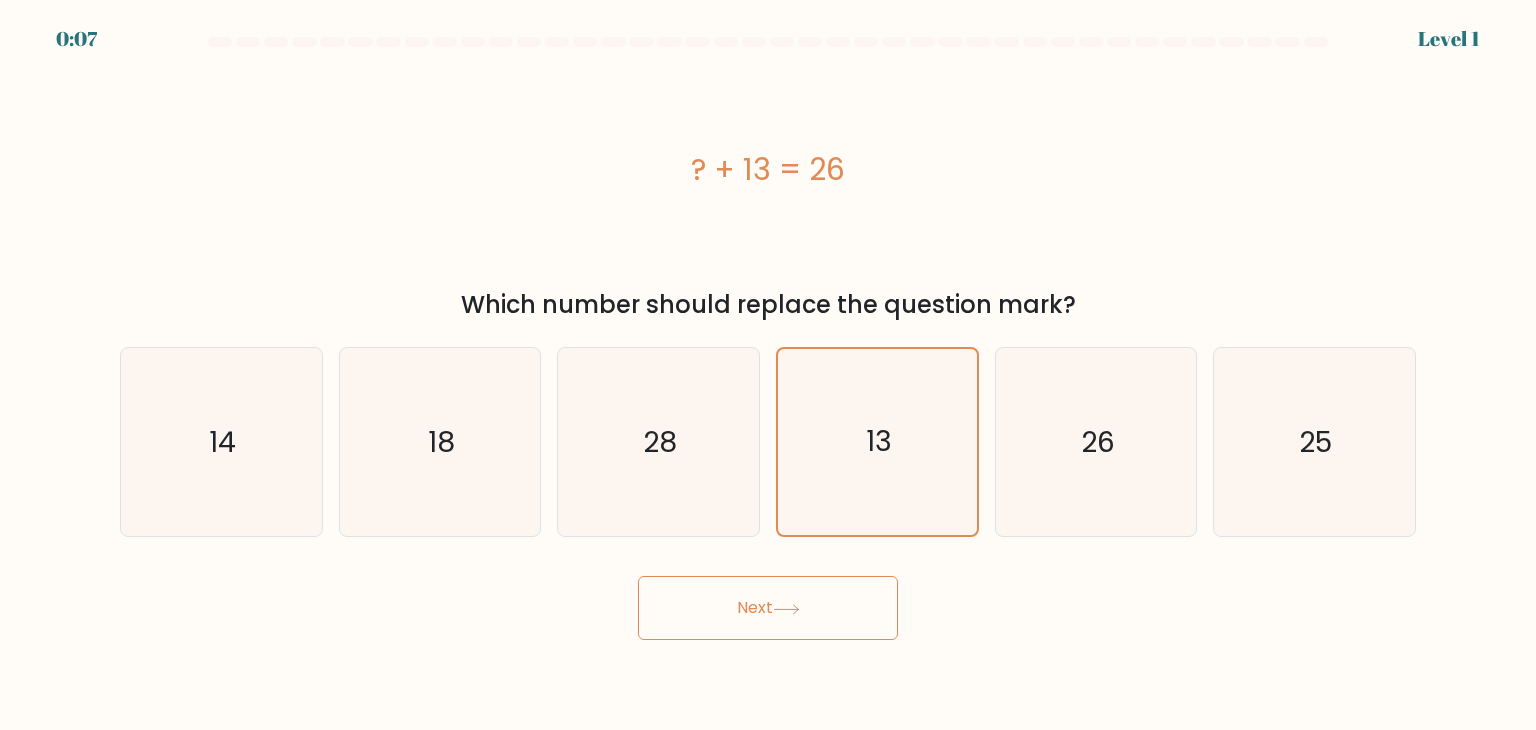 click on "Next" at bounding box center (768, 608) 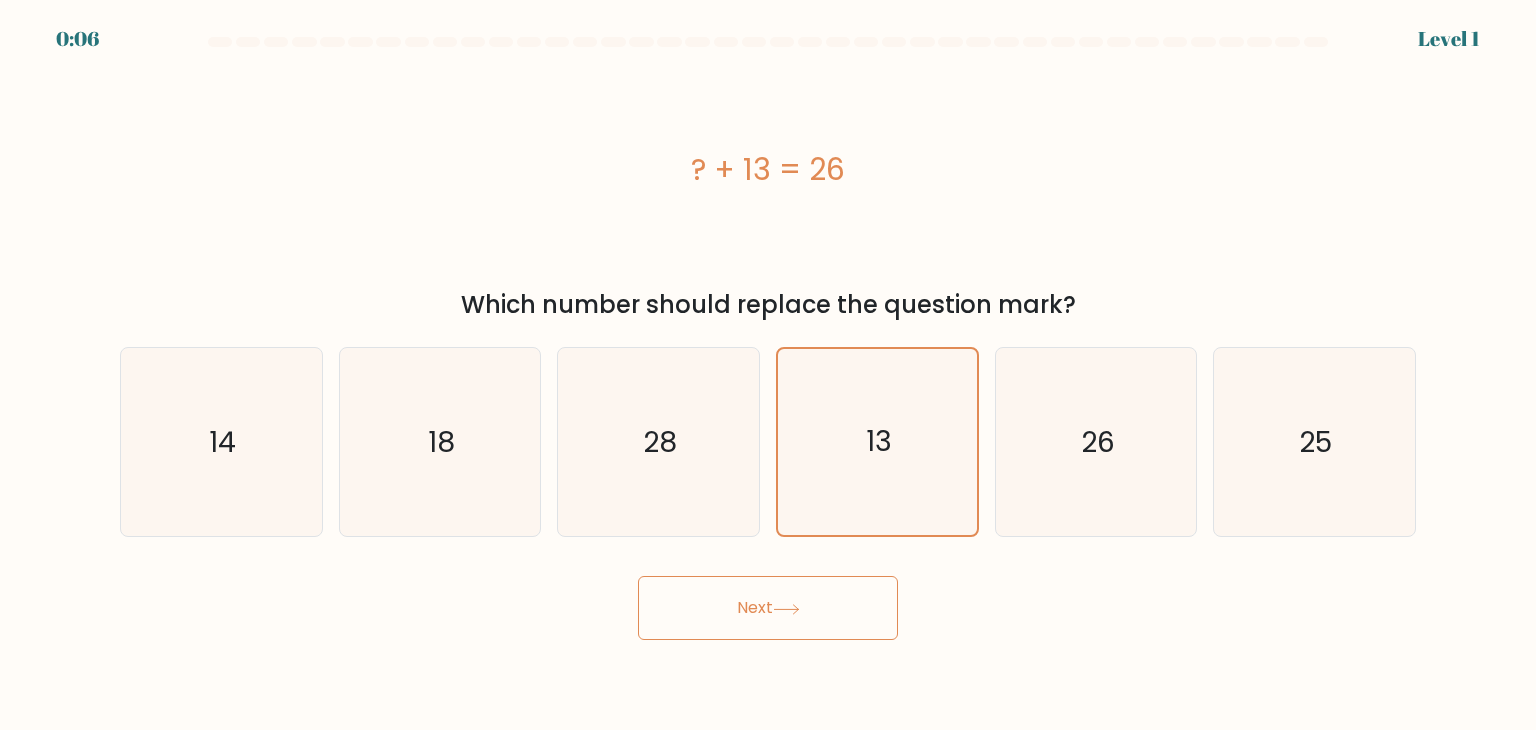 type 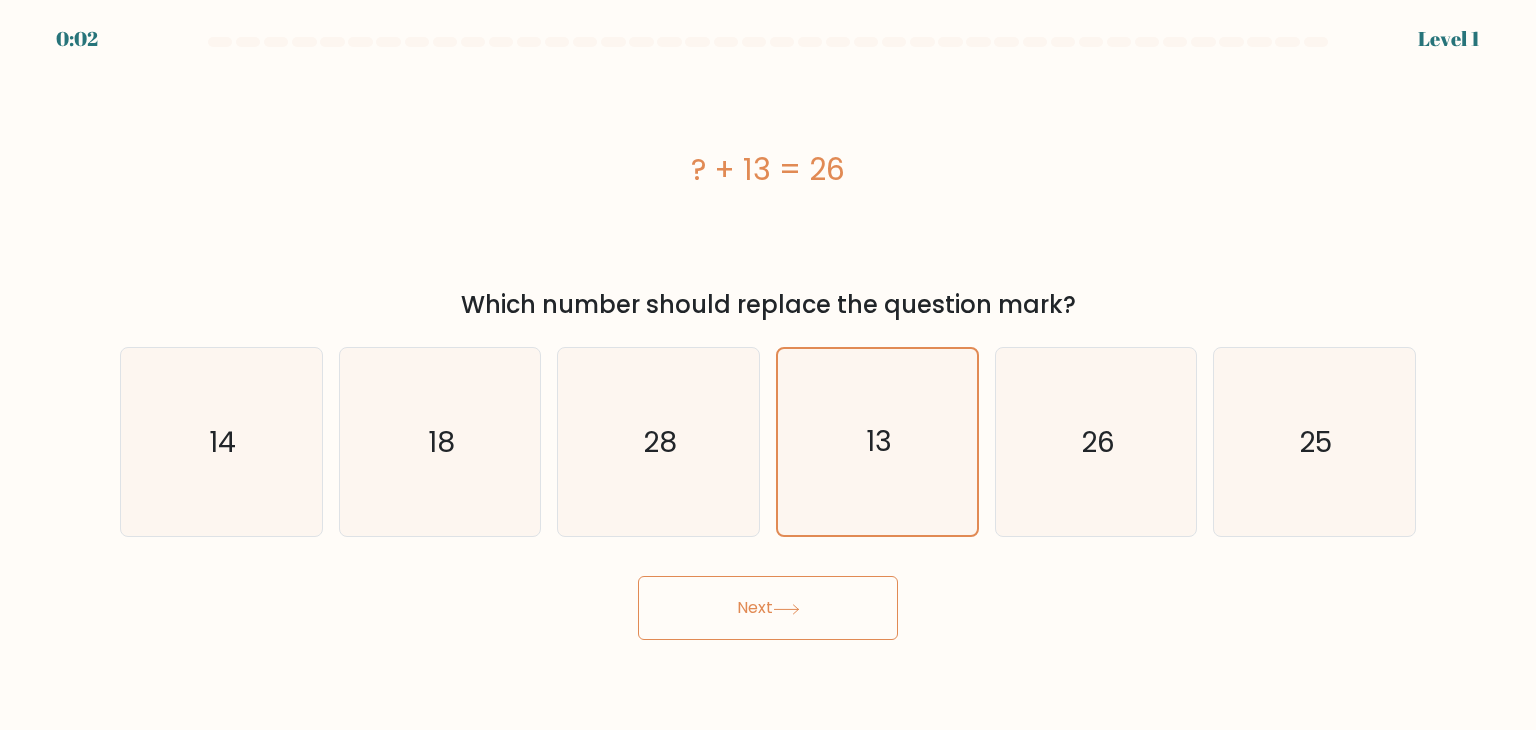 click on "Next" at bounding box center [768, 608] 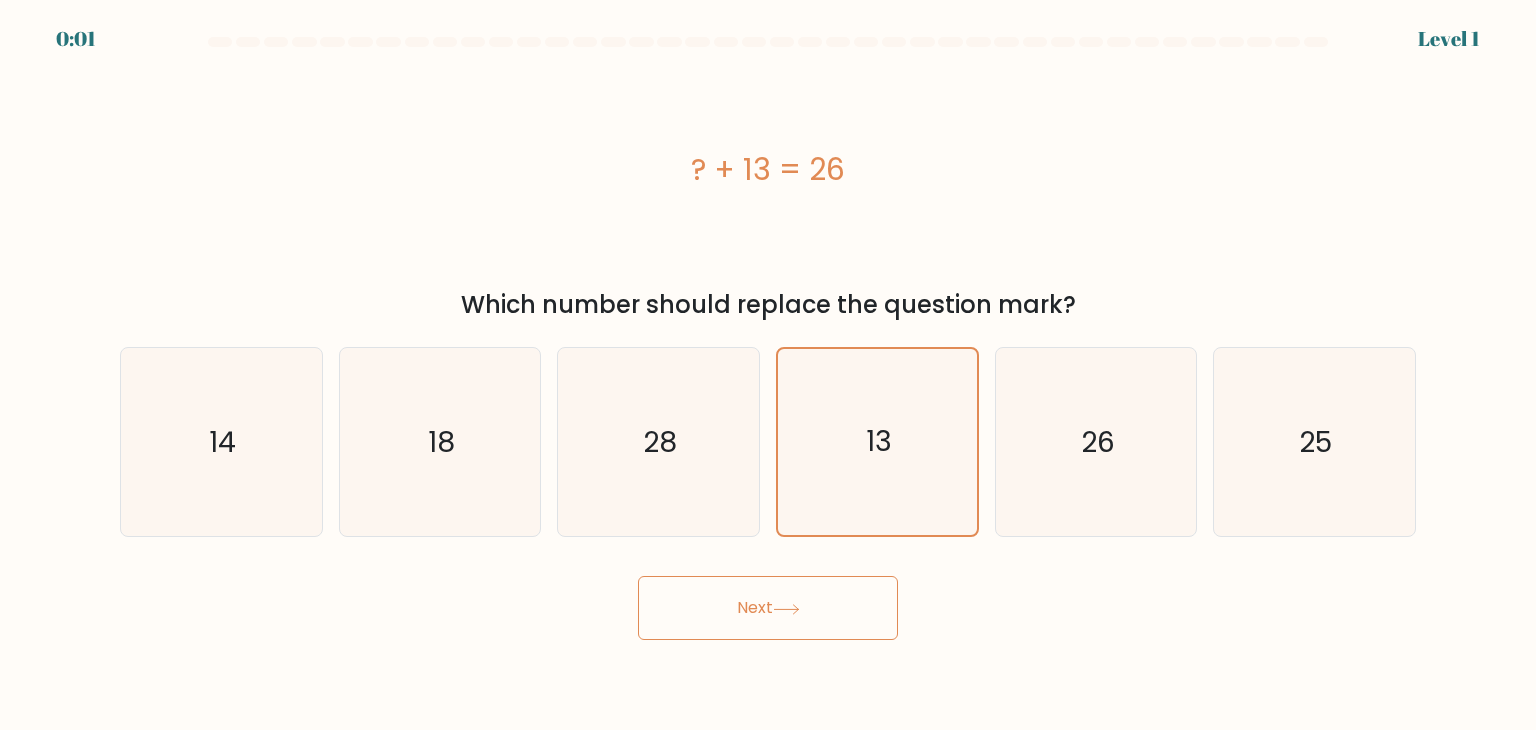 click on "Next" at bounding box center [768, 608] 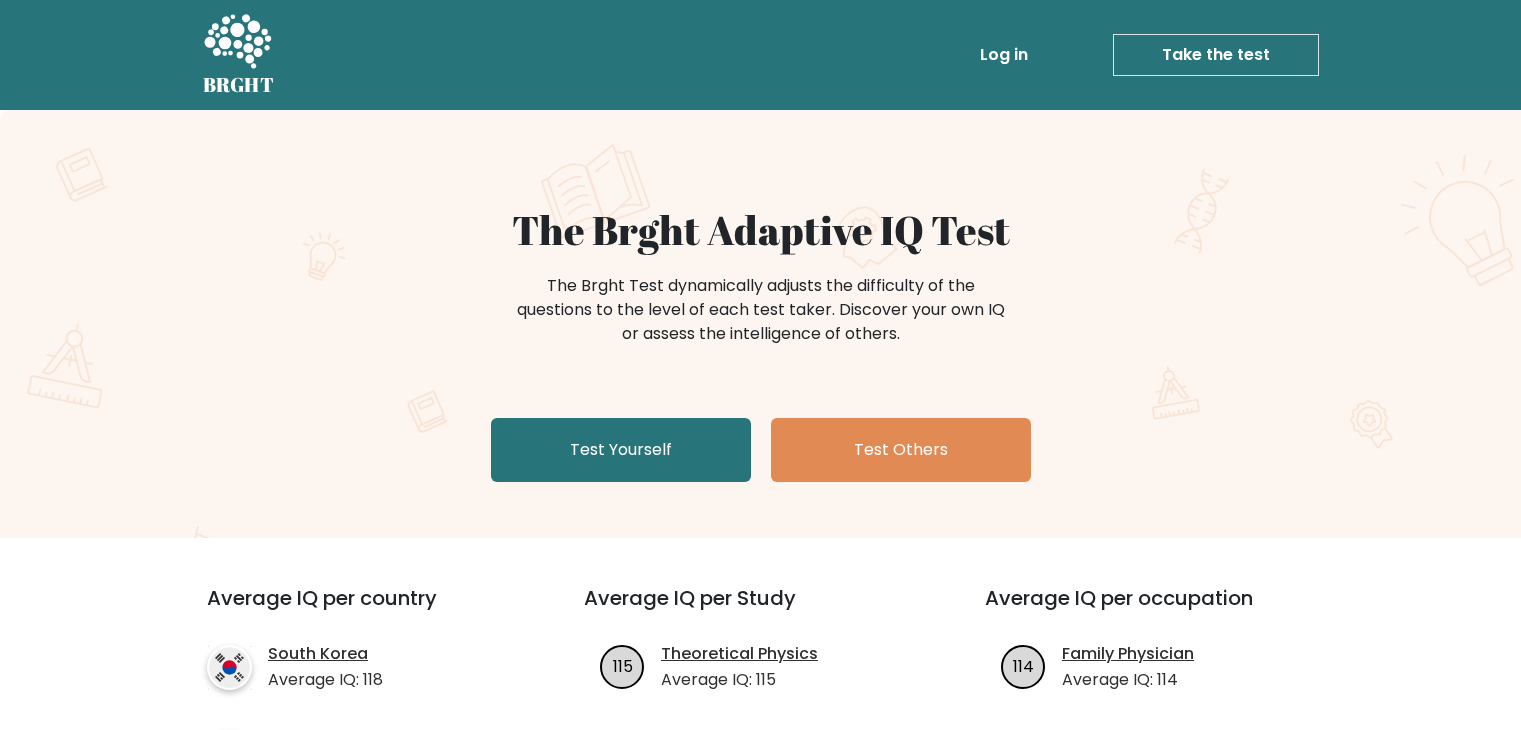 scroll, scrollTop: 0, scrollLeft: 0, axis: both 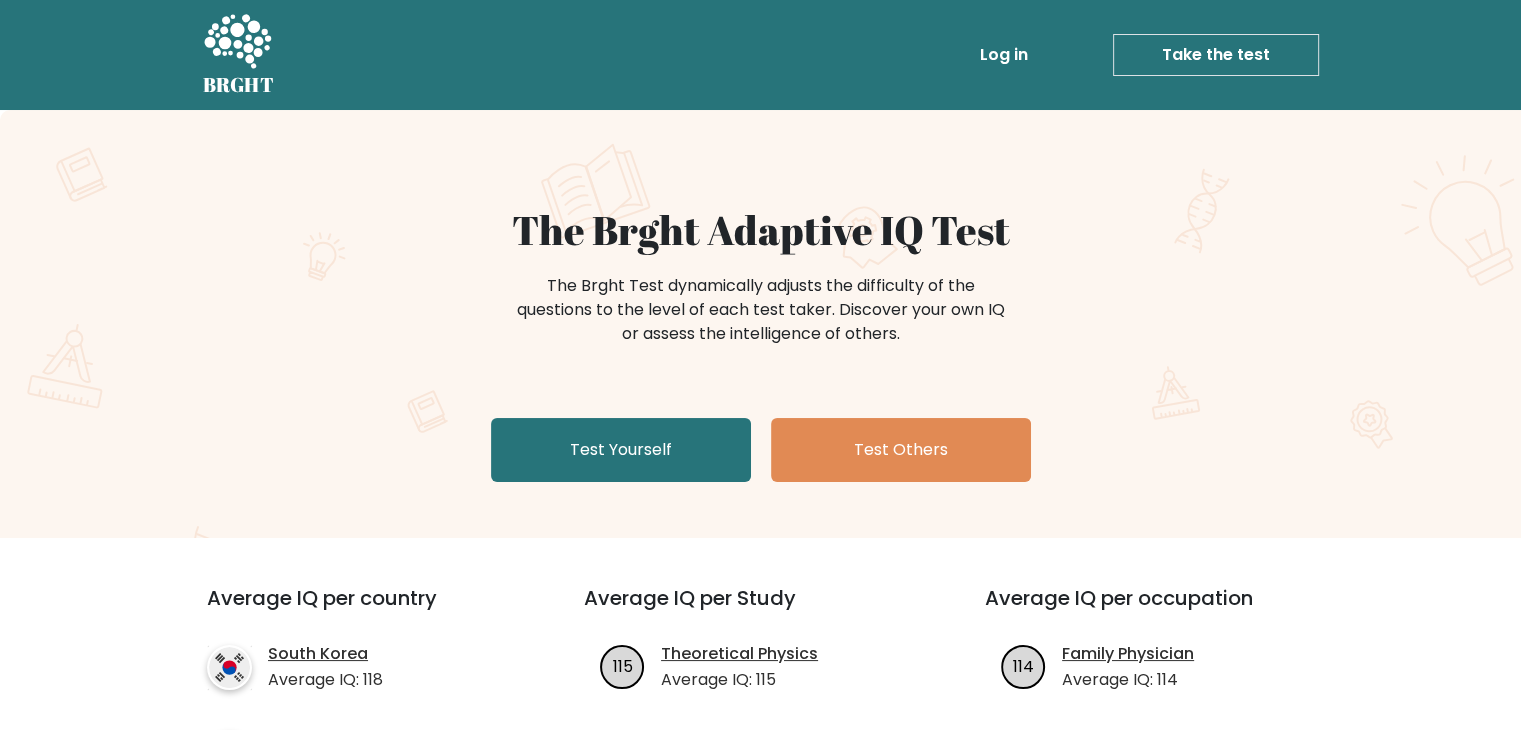 click on "Test Yourself" at bounding box center (621, 450) 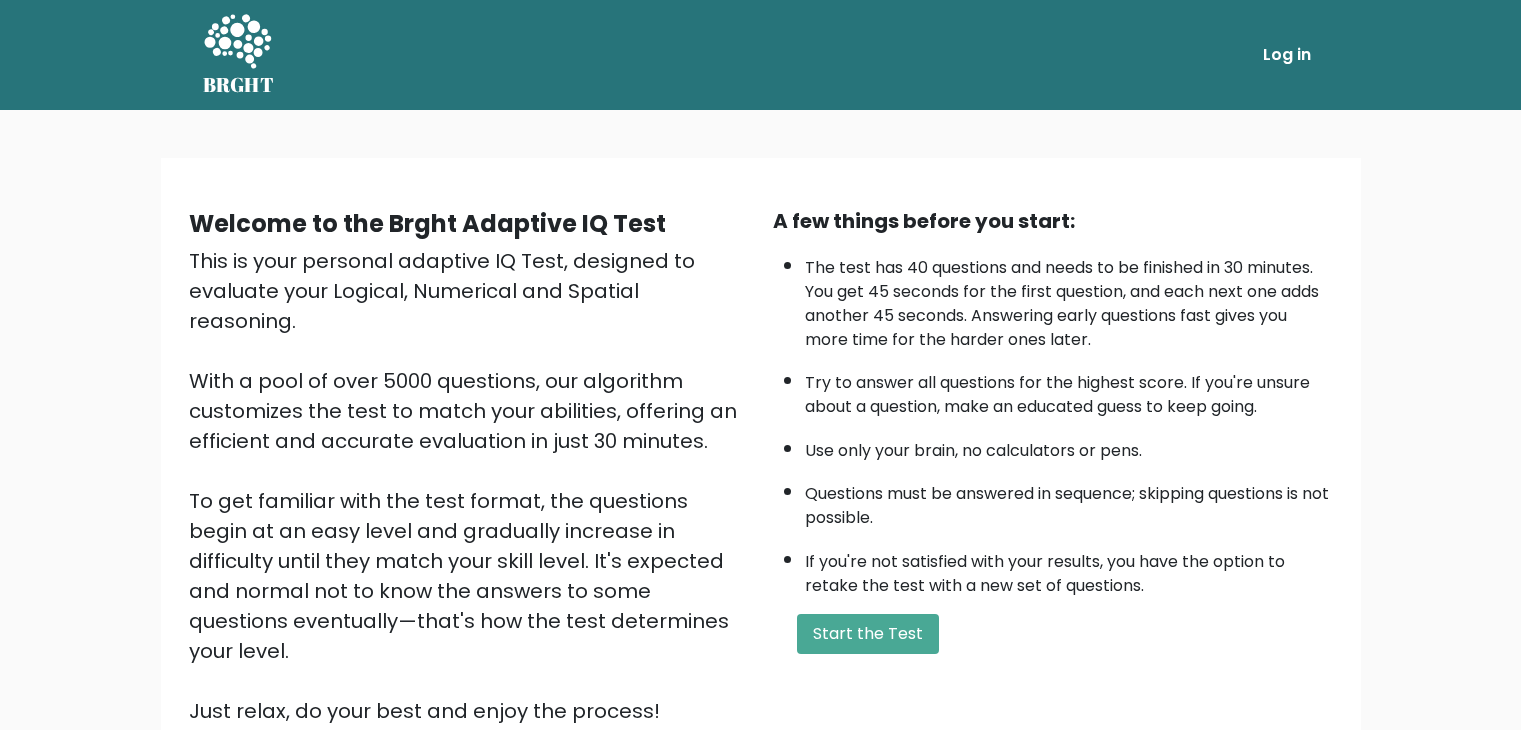 scroll, scrollTop: 0, scrollLeft: 0, axis: both 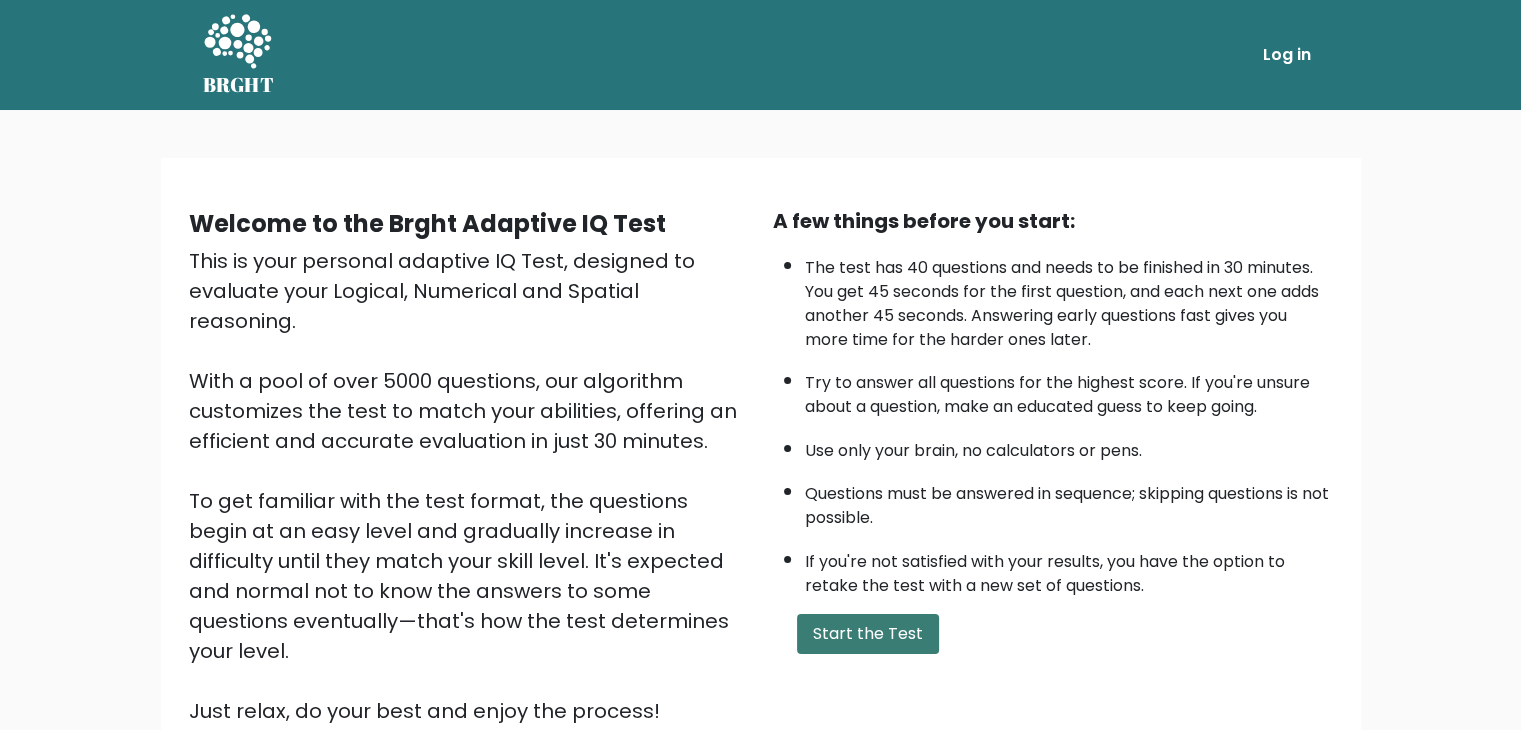 click on "Start the Test" at bounding box center (868, 634) 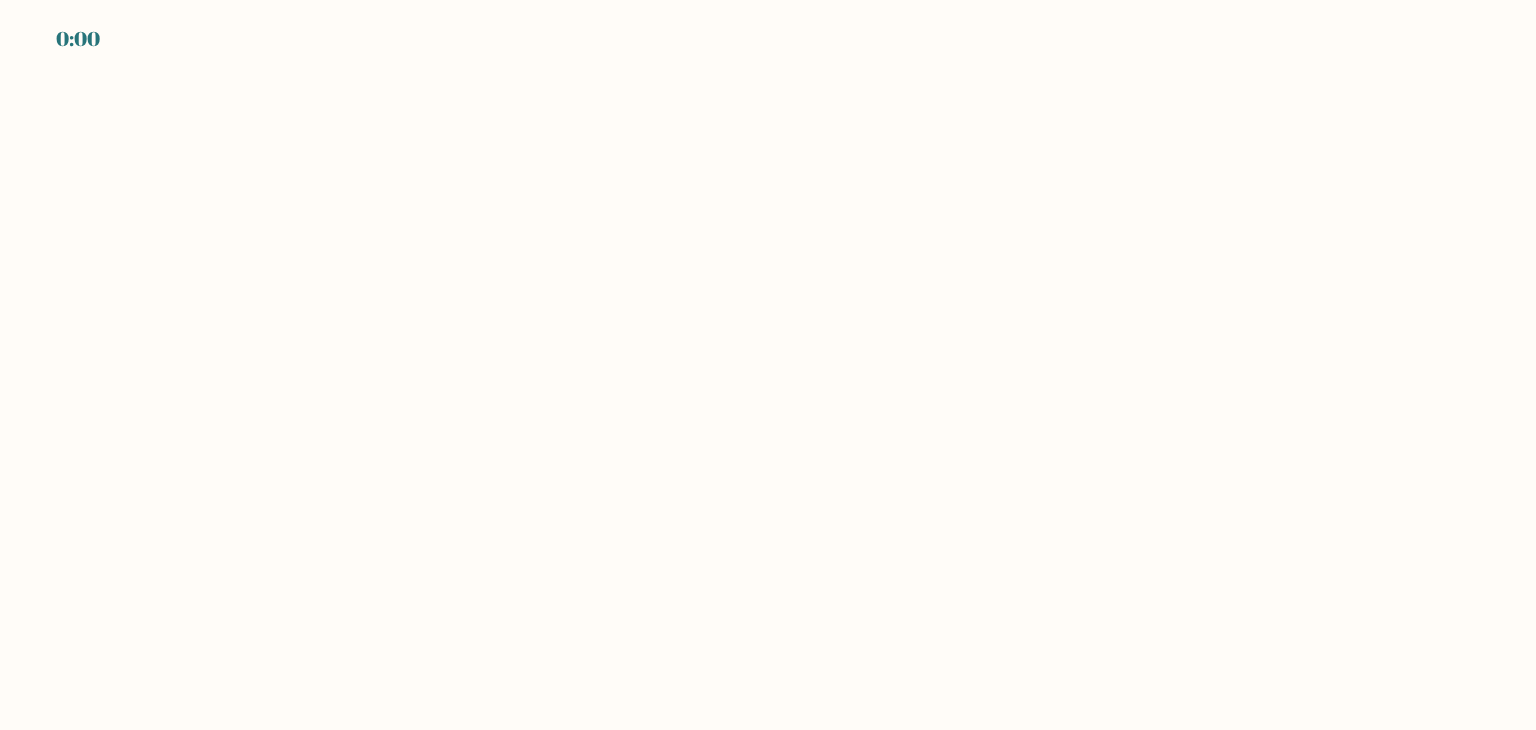 scroll, scrollTop: 0, scrollLeft: 0, axis: both 